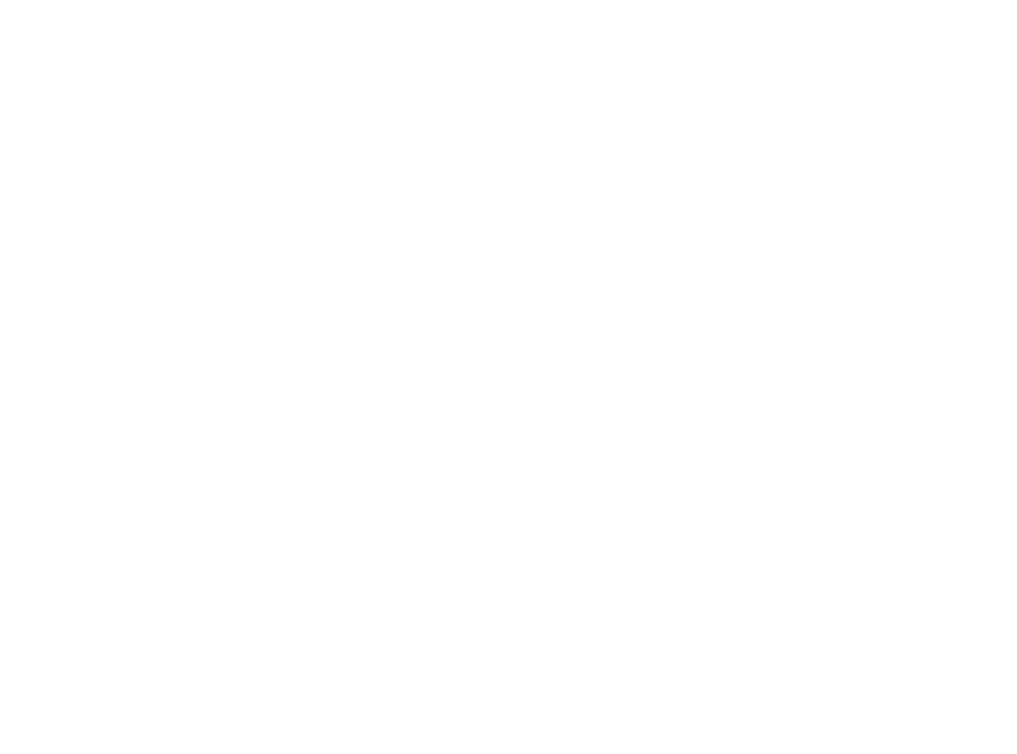 scroll, scrollTop: 0, scrollLeft: 0, axis: both 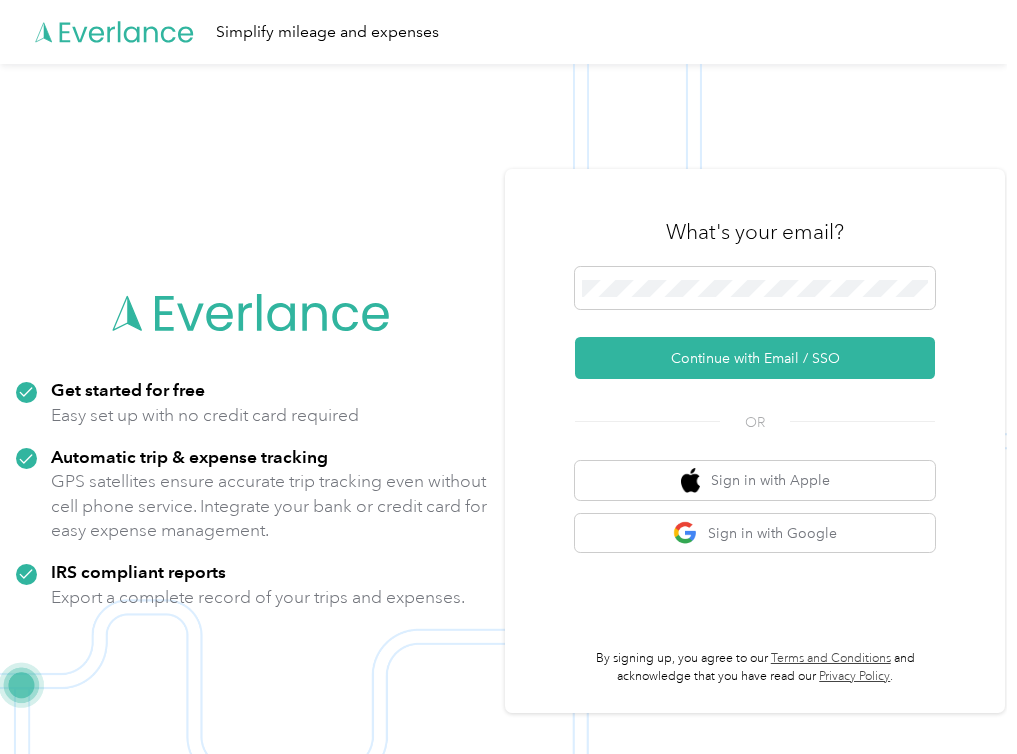 click on "Continue with Email / SSO" at bounding box center [755, 323] 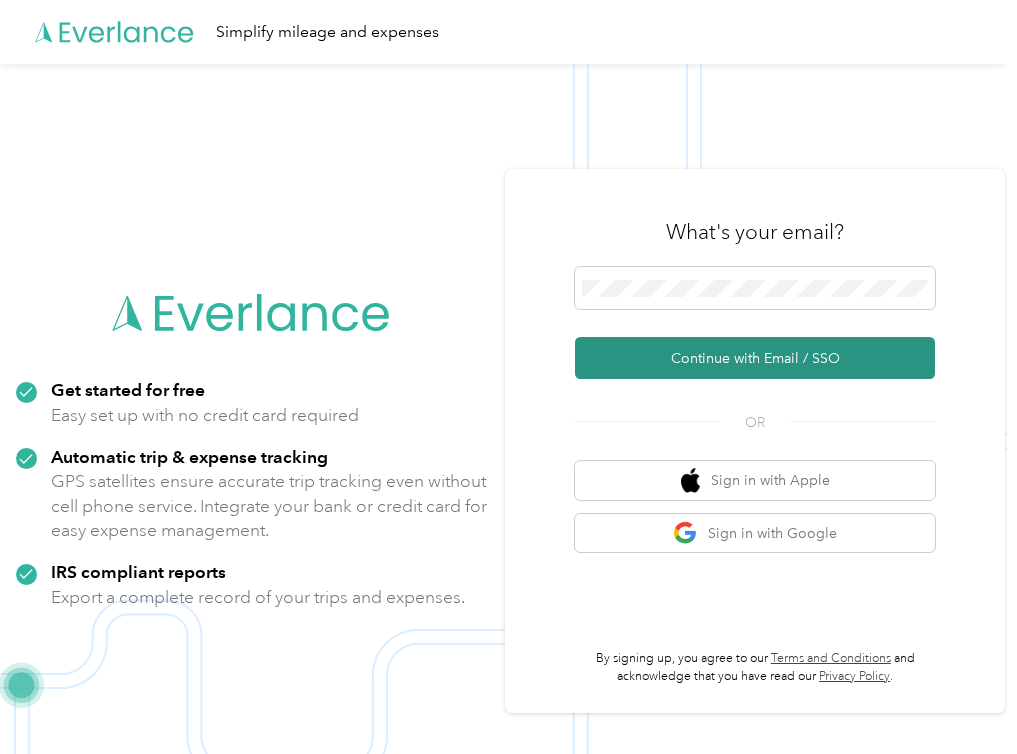 click on "Continue with Email / SSO" at bounding box center (755, 358) 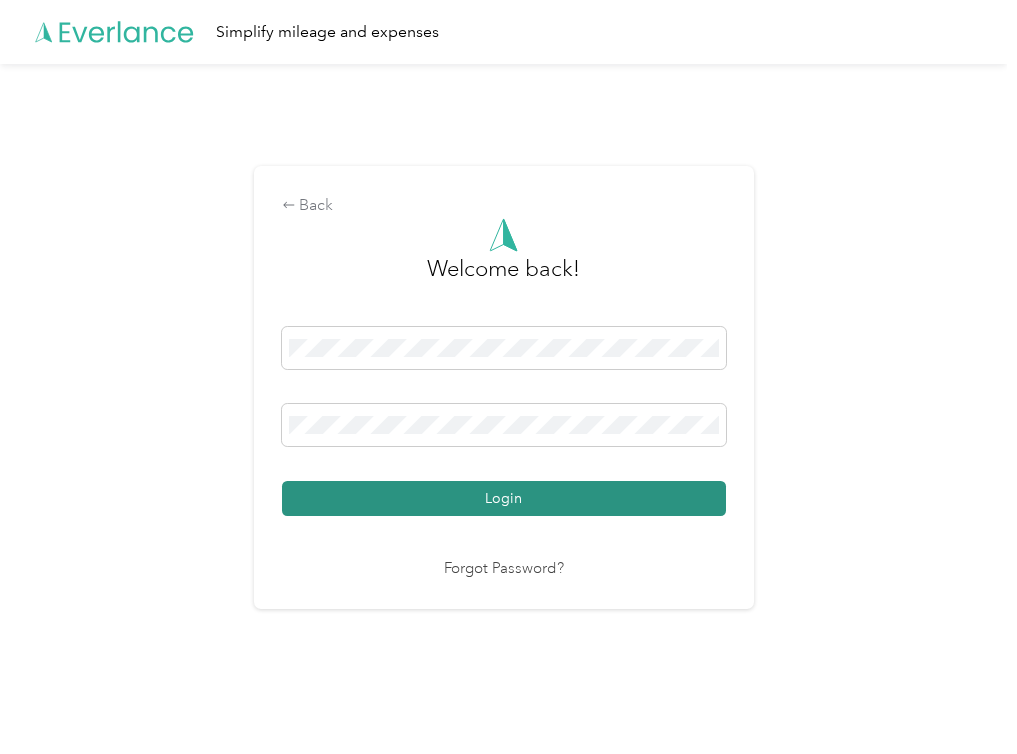 click on "Login" at bounding box center [504, 498] 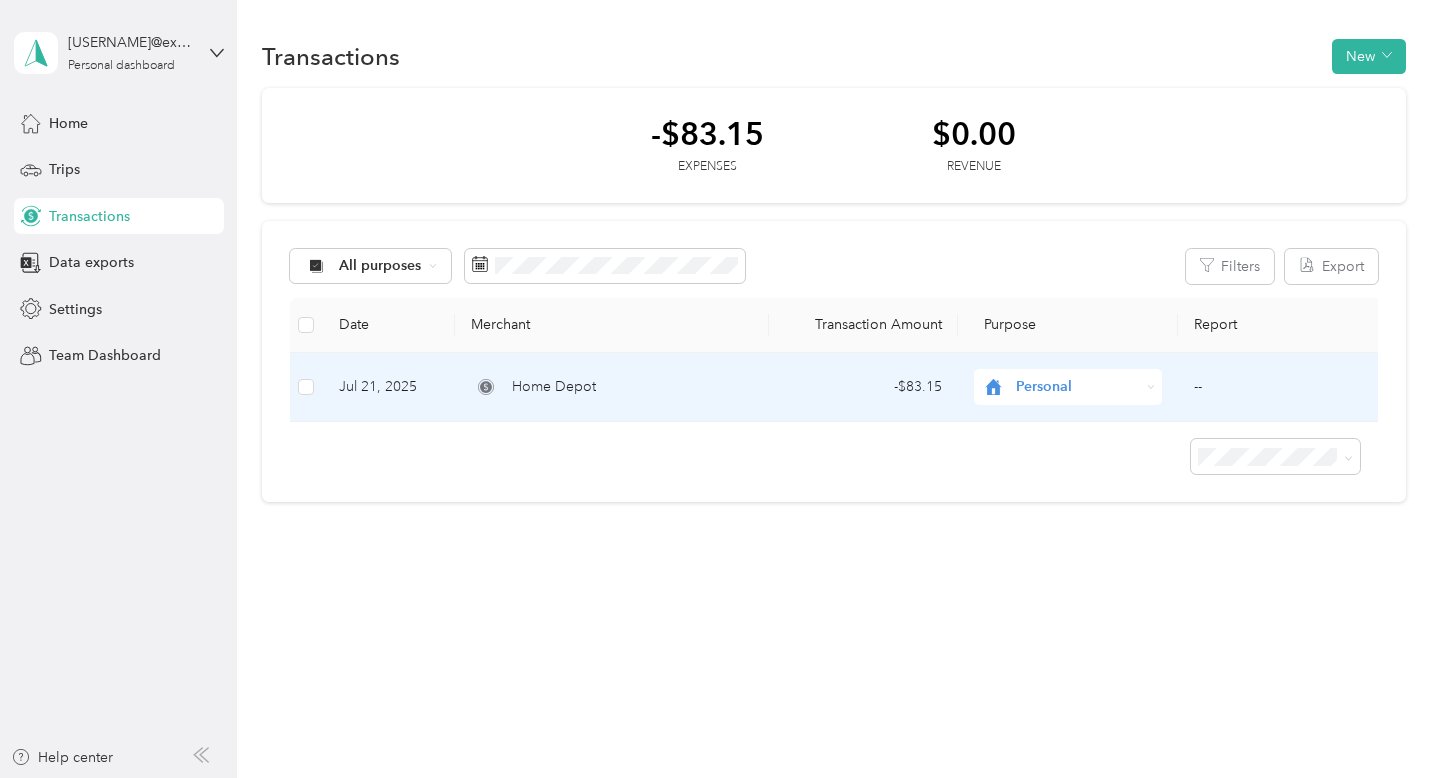 click on "Personal" at bounding box center [1077, 387] 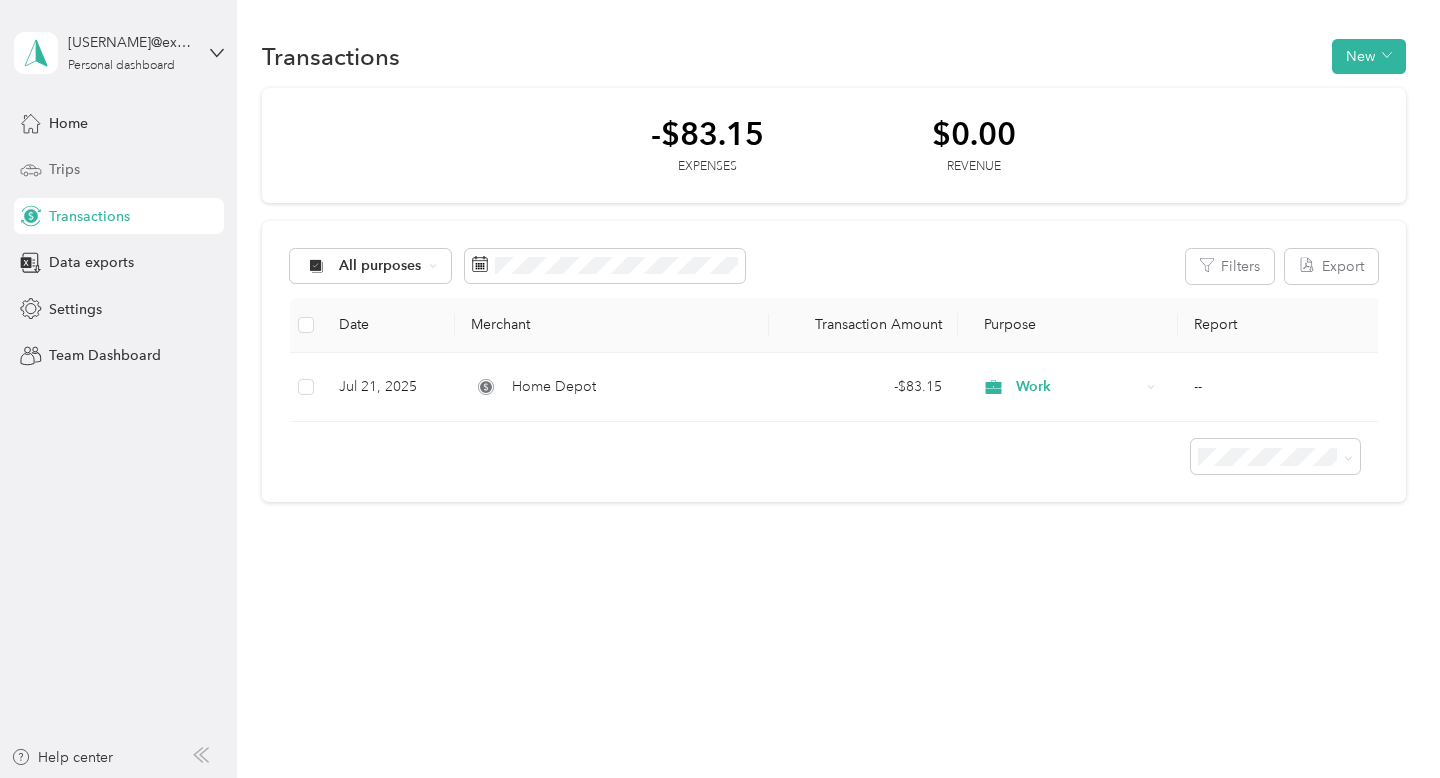 click on "Trips" at bounding box center (64, 169) 